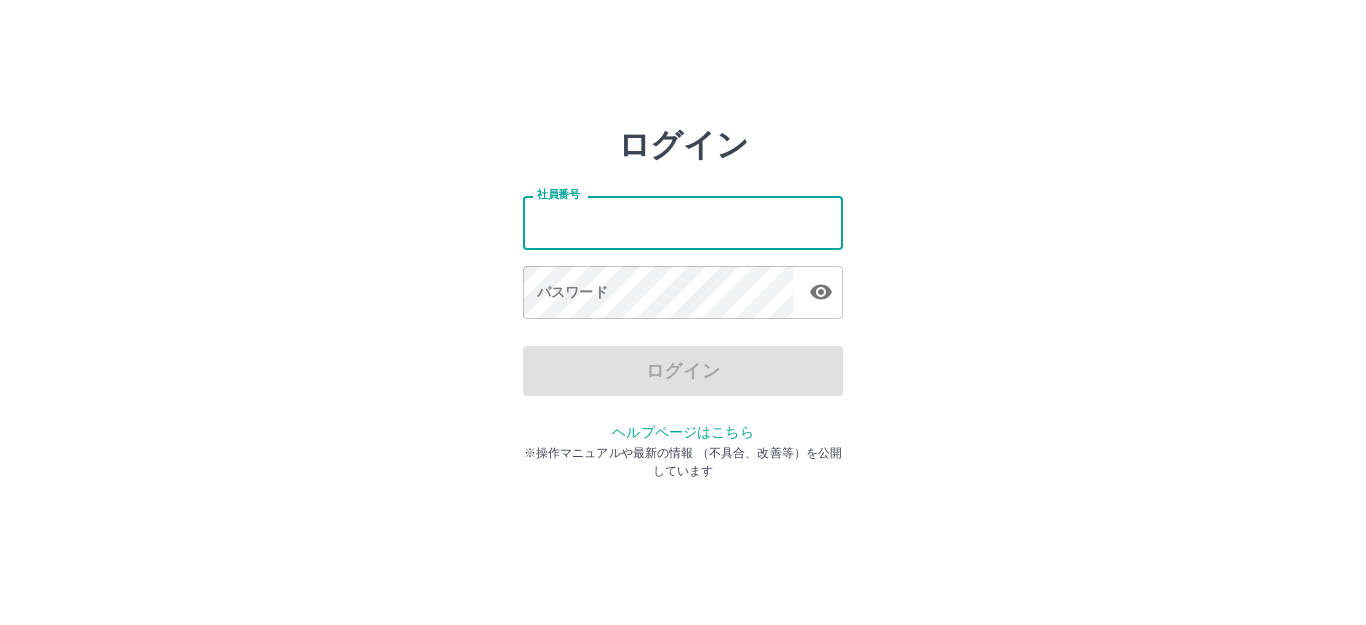 scroll, scrollTop: 0, scrollLeft: 0, axis: both 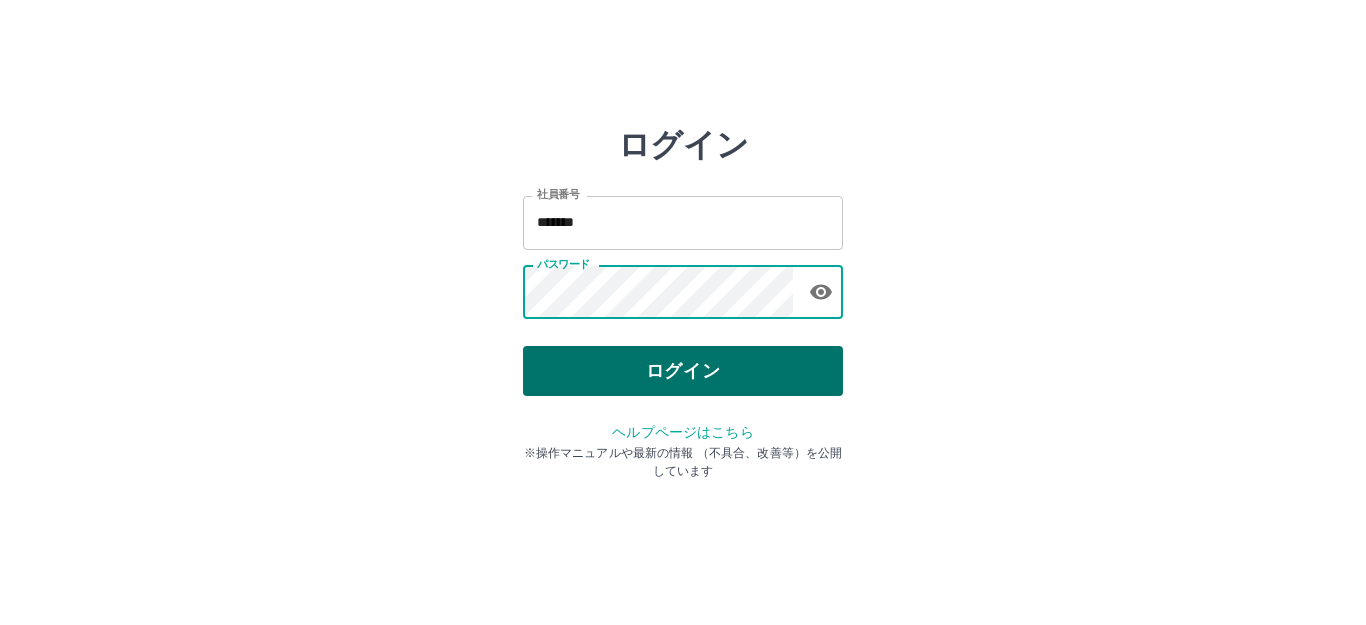 click on "ログイン" at bounding box center [683, 371] 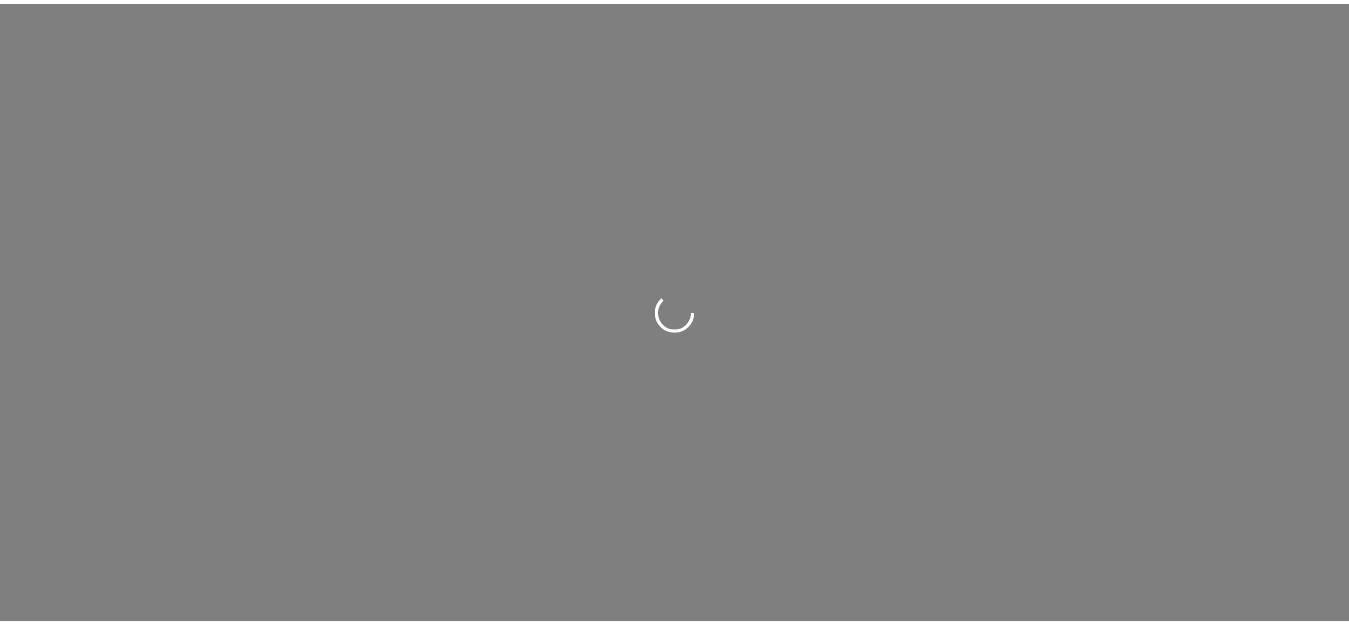 scroll, scrollTop: 0, scrollLeft: 0, axis: both 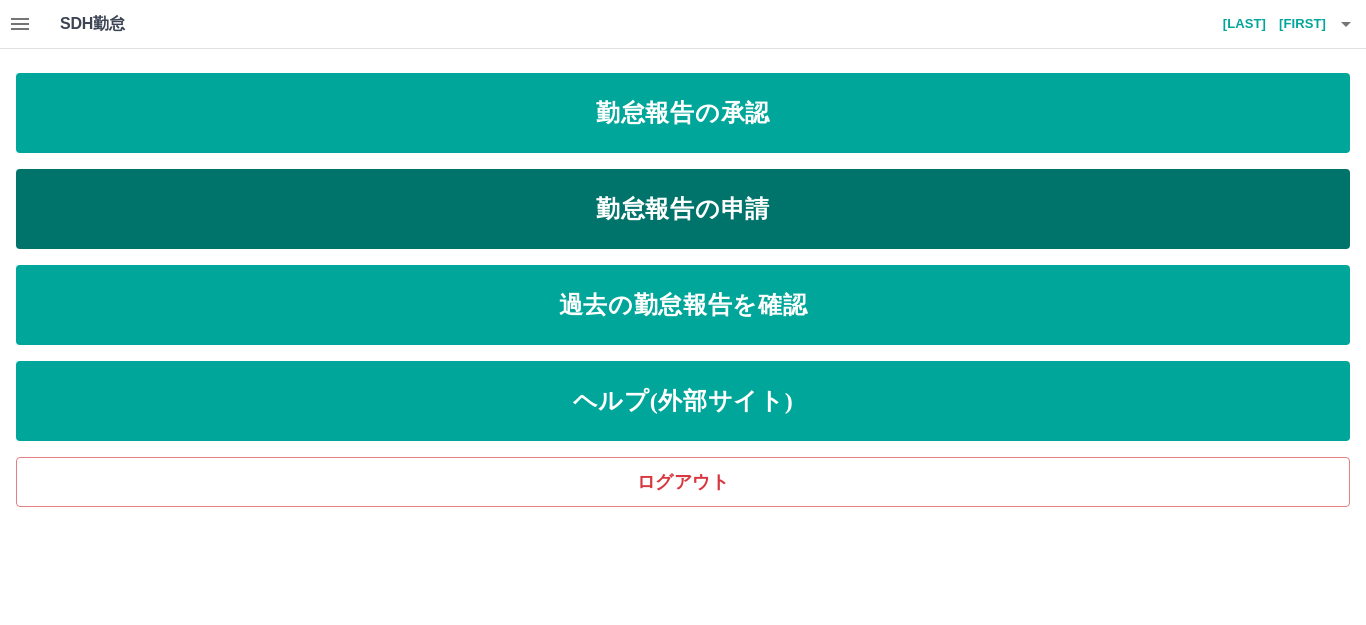 click on "勤怠報告の申請" at bounding box center [683, 209] 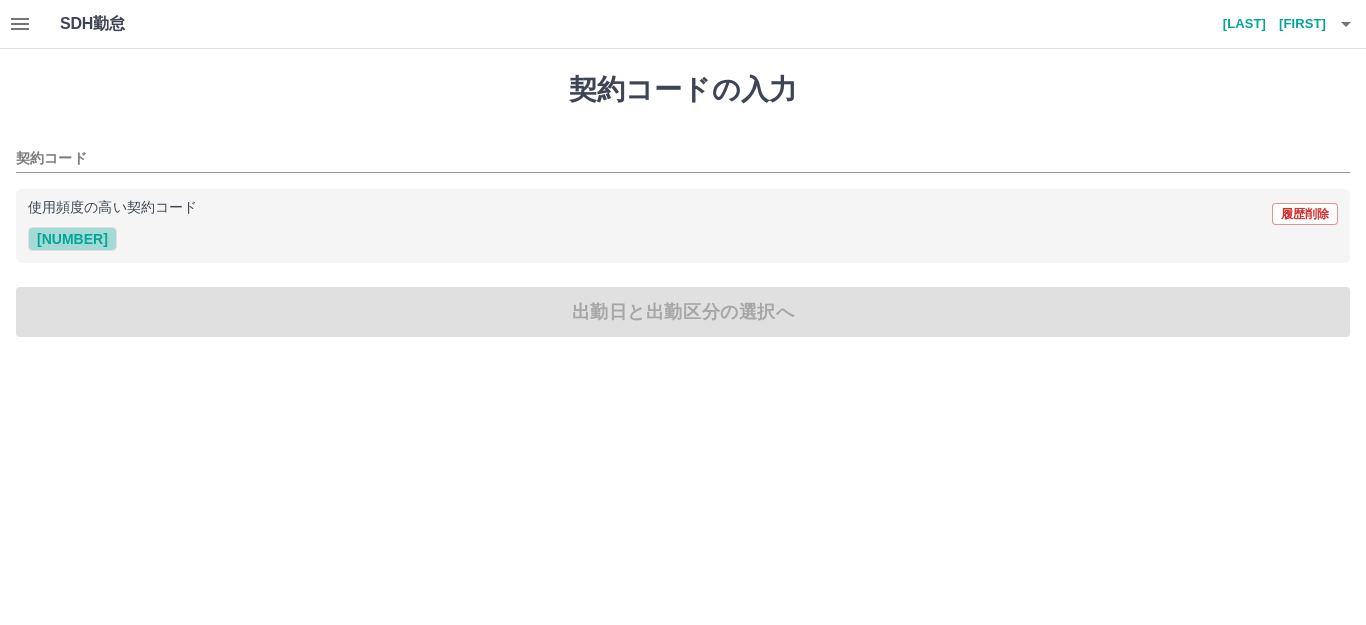 click on "[NUMBER]" at bounding box center [72, 239] 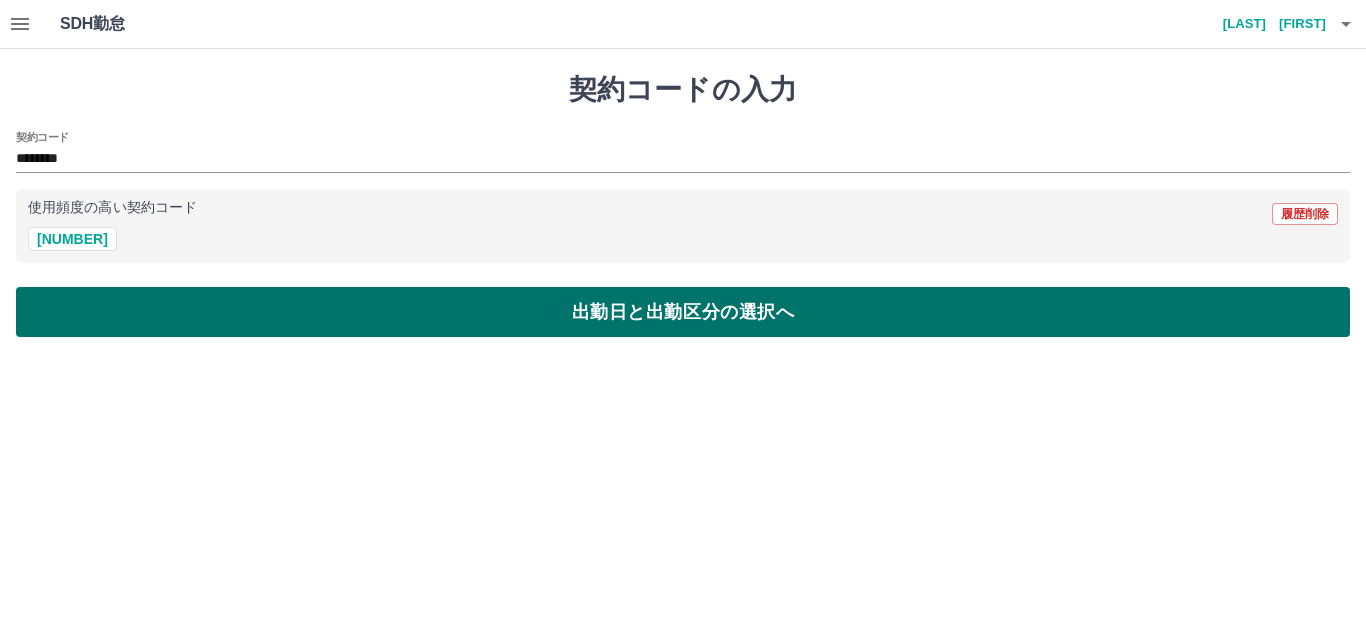 click on "出勤日と出勤区分の選択へ" at bounding box center (683, 312) 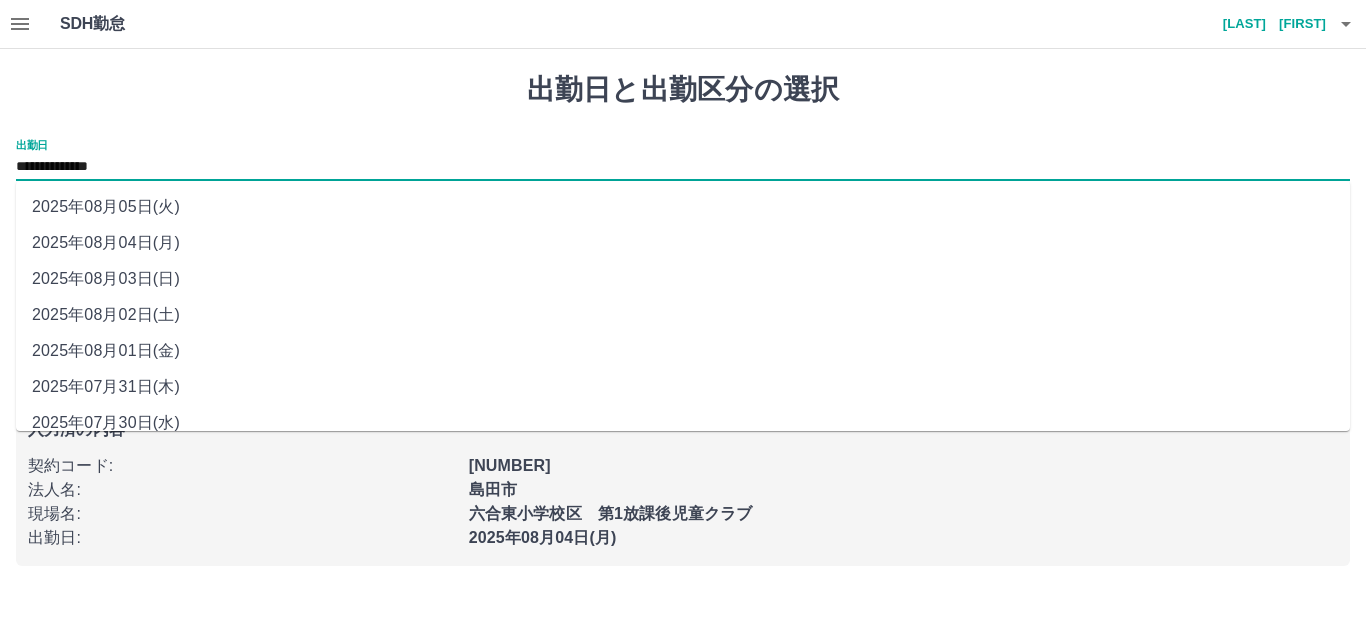 click on "**********" at bounding box center [683, 167] 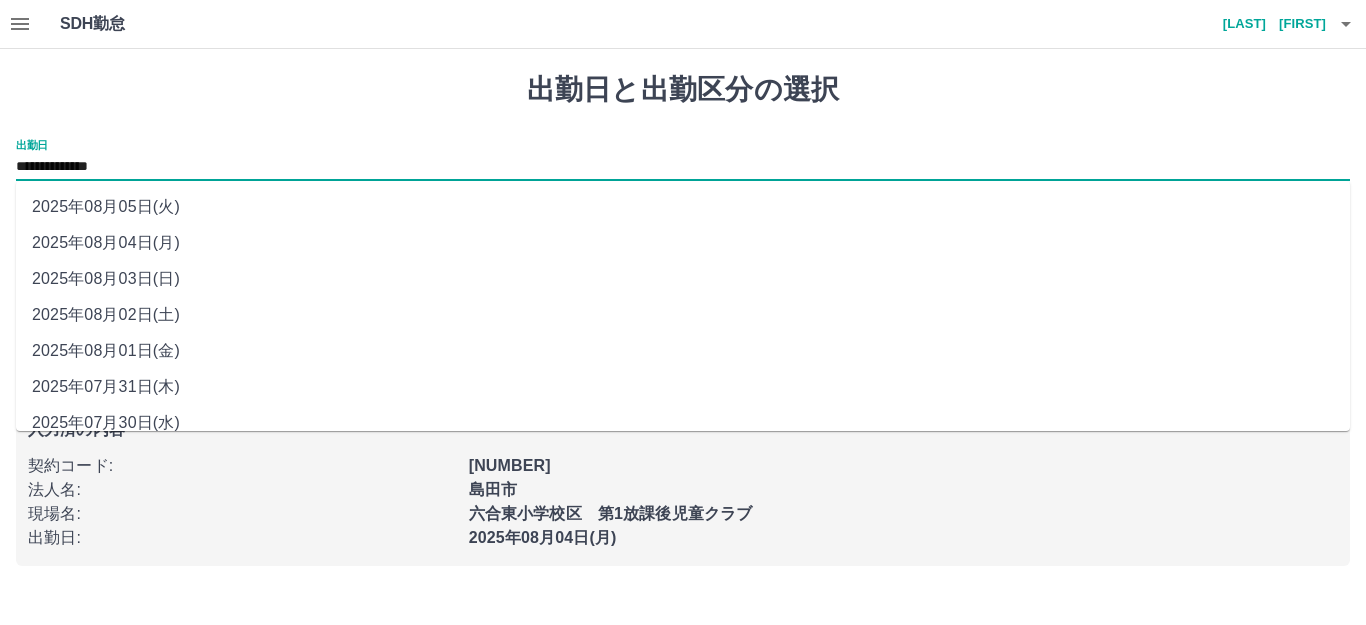 click on "2025年08月01日(金)" at bounding box center (683, 351) 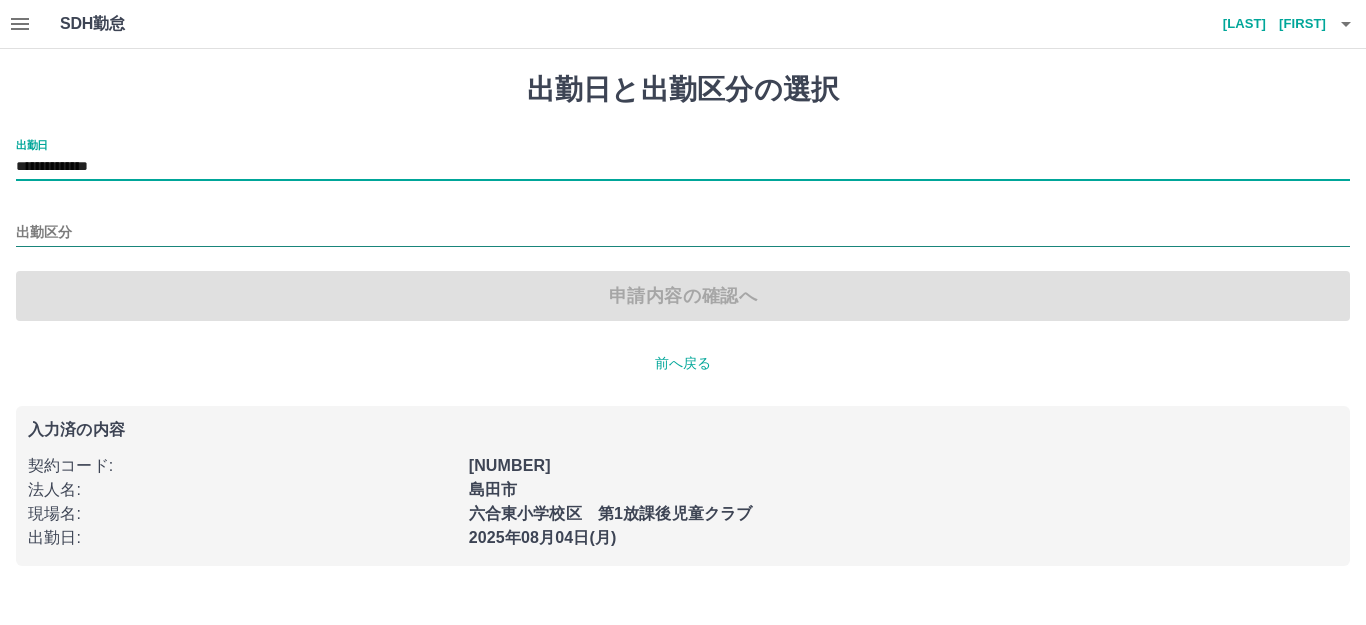 click on "出勤区分" at bounding box center (683, 233) 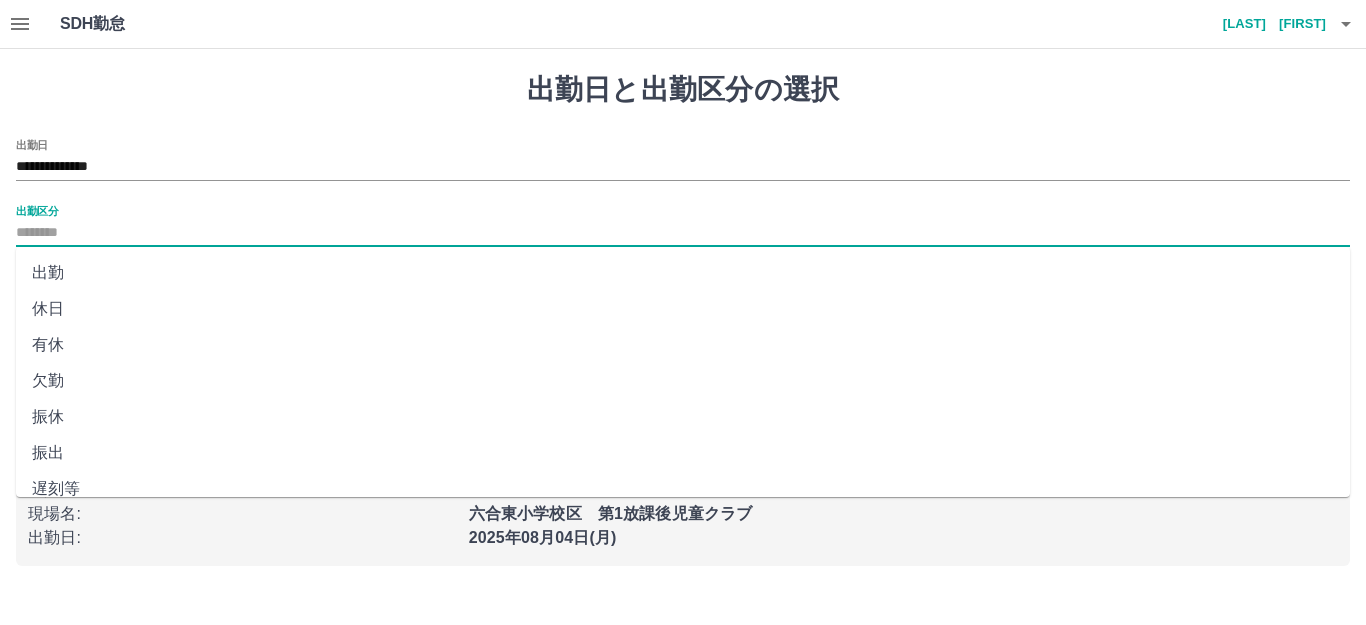 click on "出勤" at bounding box center (683, 273) 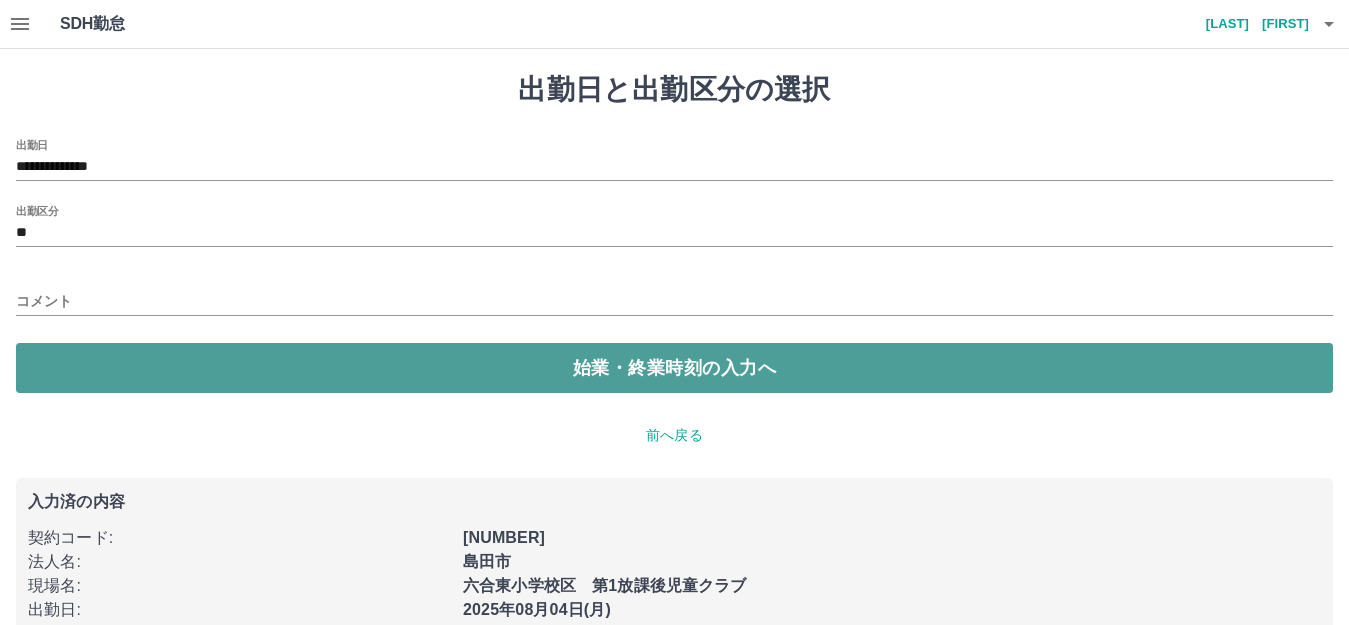 click on "始業・終業時刻の入力へ" at bounding box center (674, 368) 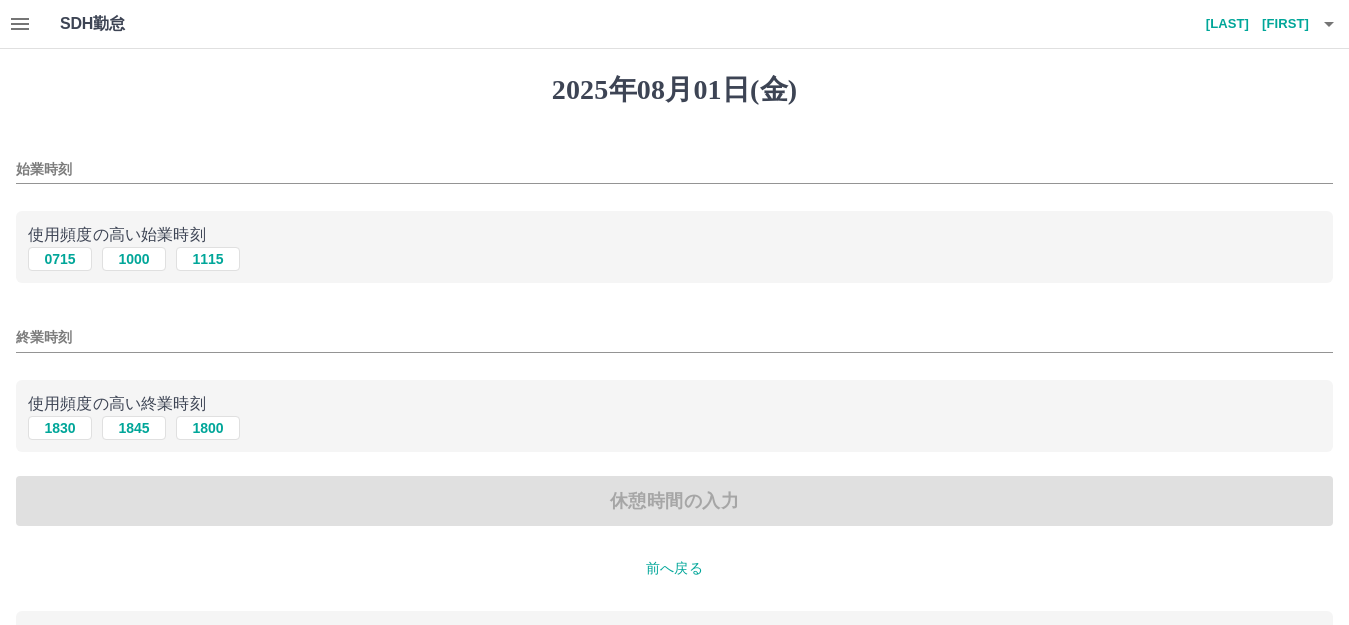 click on "始業時刻" at bounding box center [674, 169] 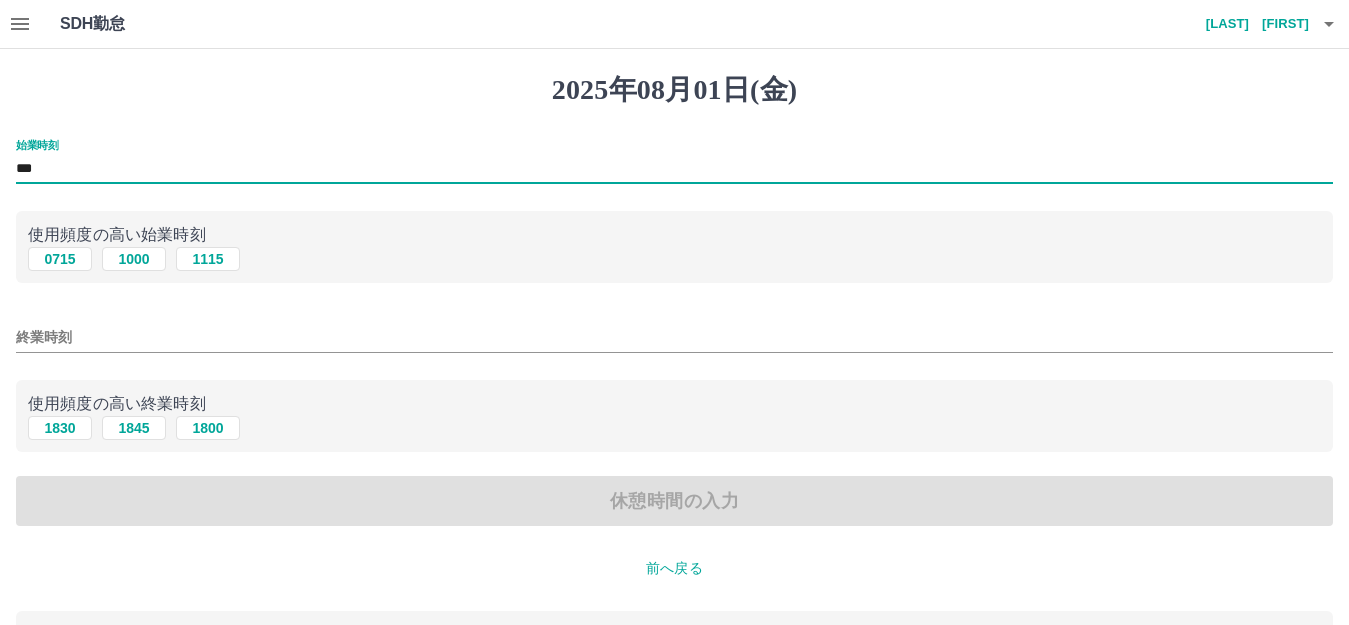 type on "***" 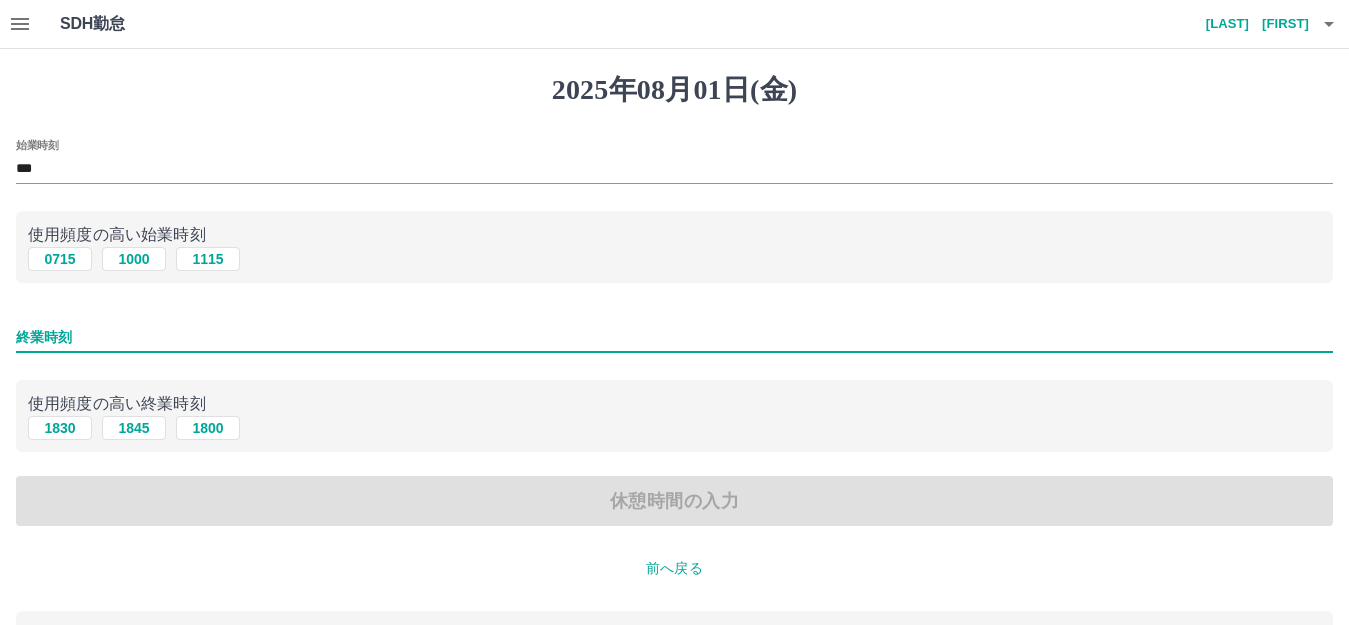 click on "終業時刻" at bounding box center [674, 337] 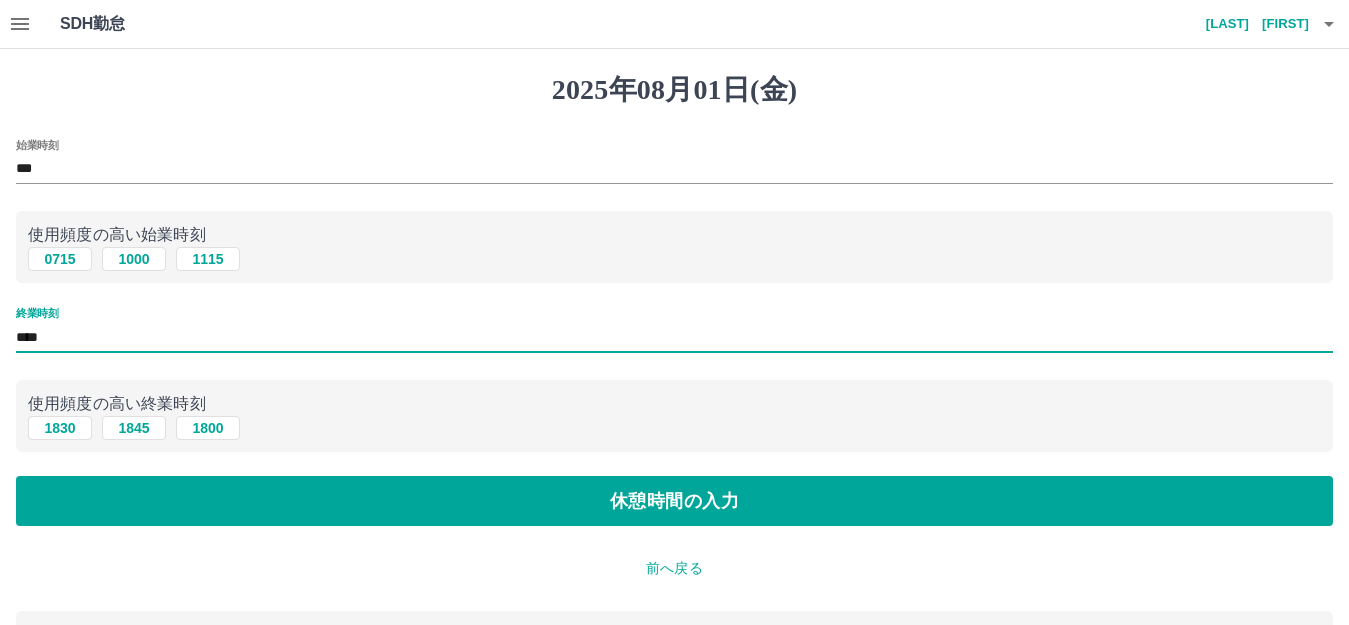 scroll, scrollTop: 100, scrollLeft: 0, axis: vertical 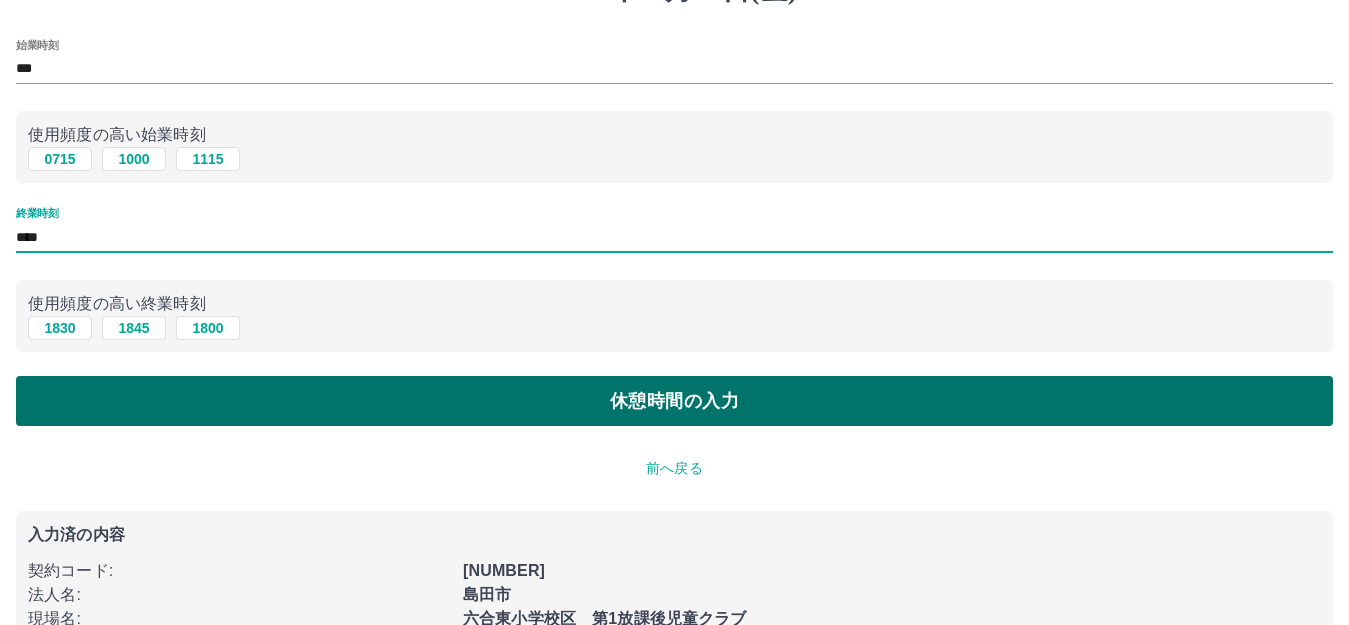 click on "休憩時間の入力" at bounding box center [674, 401] 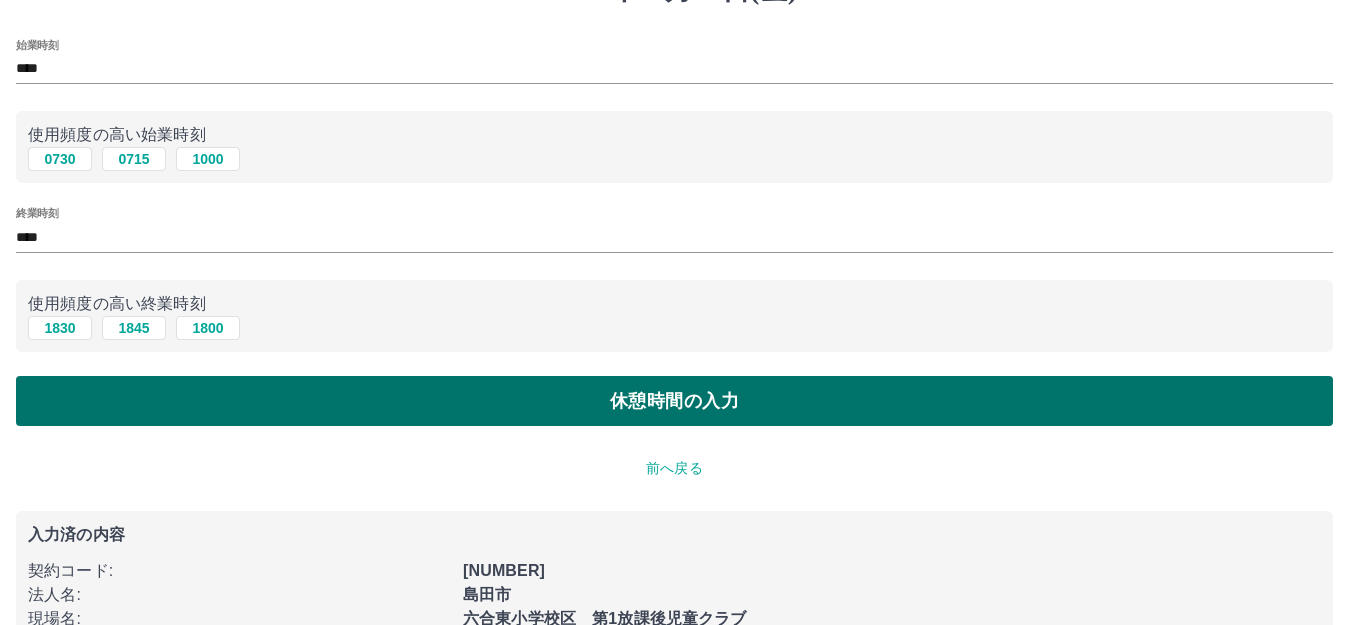 scroll, scrollTop: 0, scrollLeft: 0, axis: both 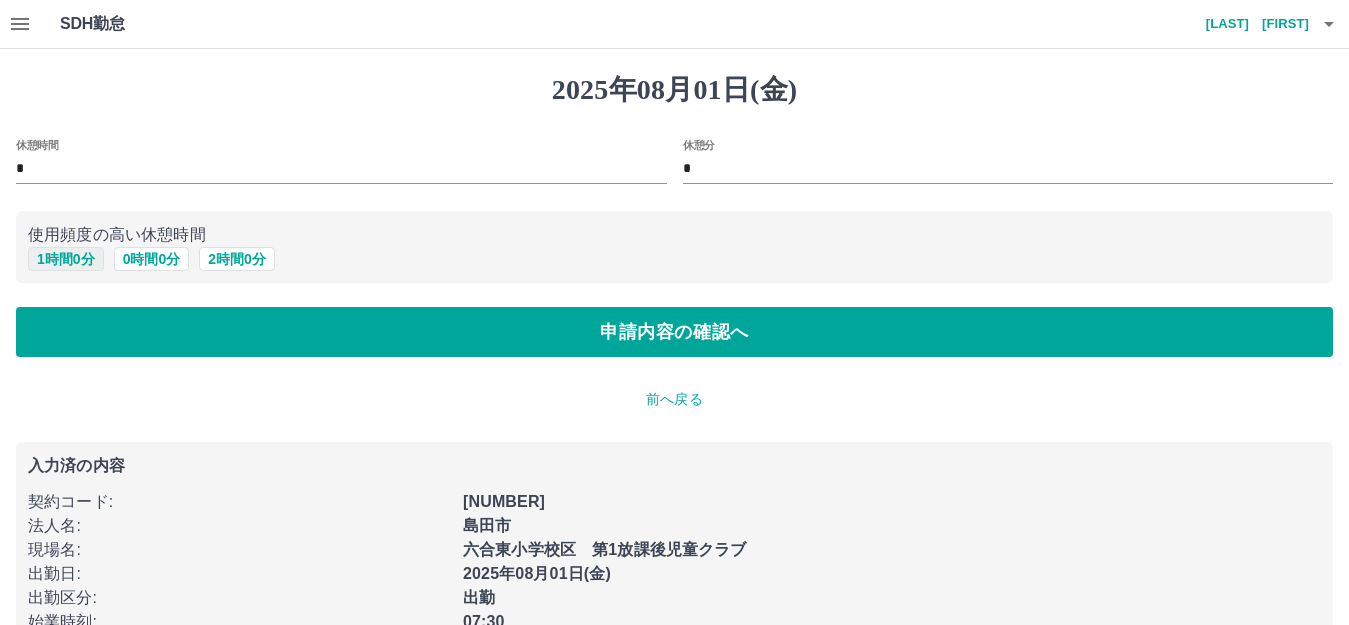 click on "1 時間 0 分" at bounding box center [66, 259] 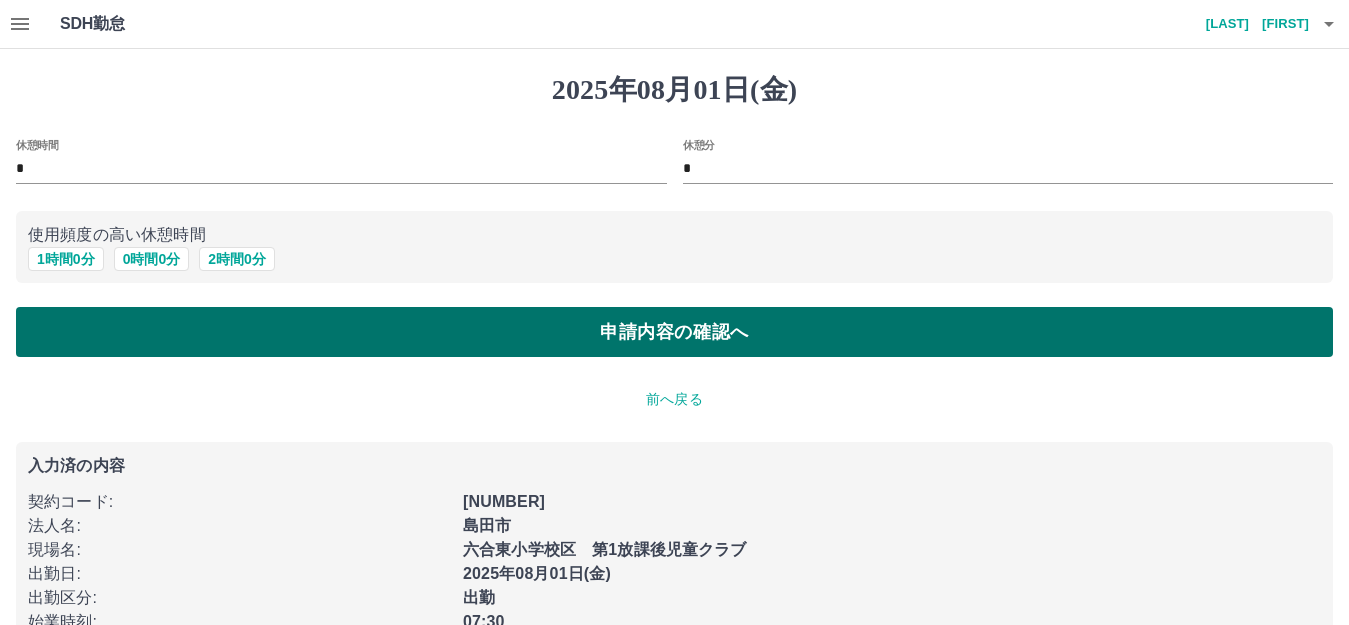 click on "申請内容の確認へ" at bounding box center (674, 332) 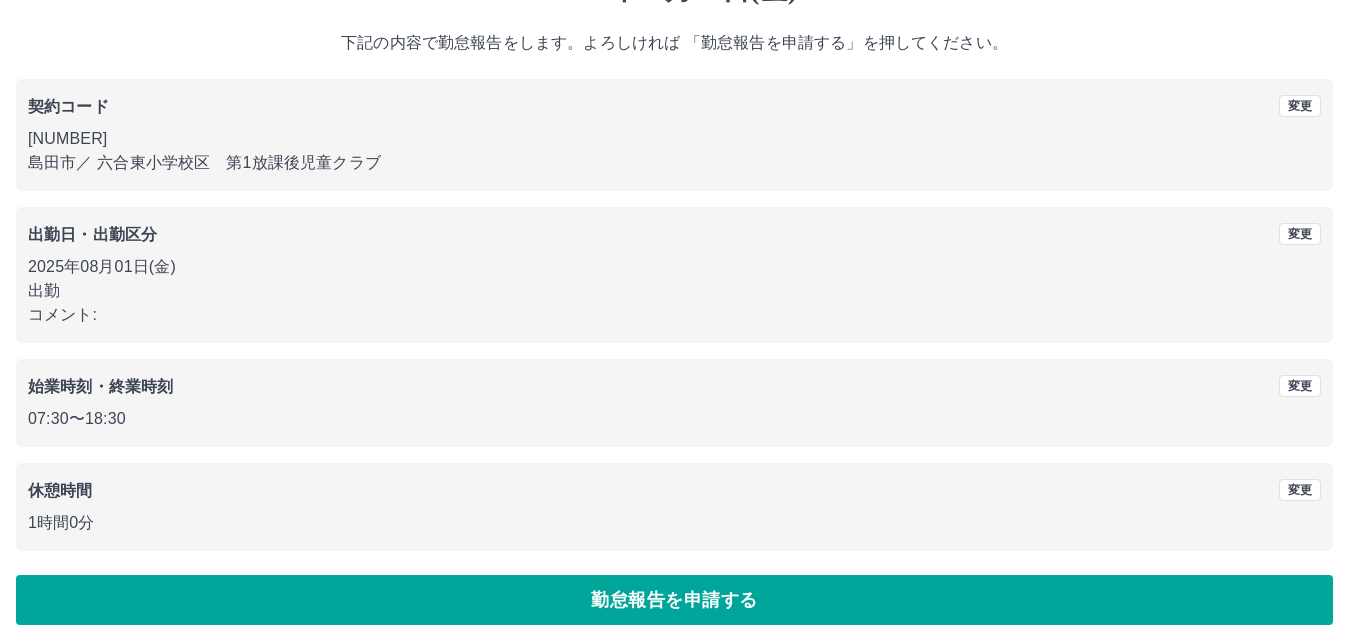scroll, scrollTop: 124, scrollLeft: 0, axis: vertical 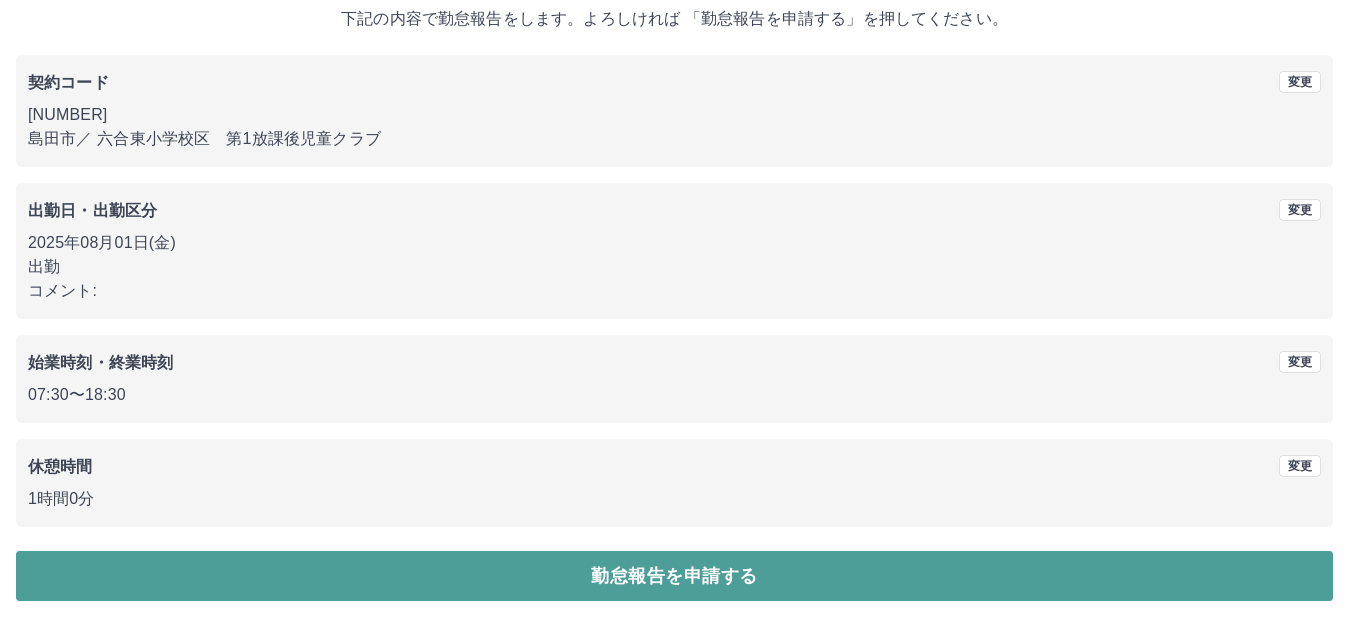 click on "勤怠報告を申請する" at bounding box center (674, 576) 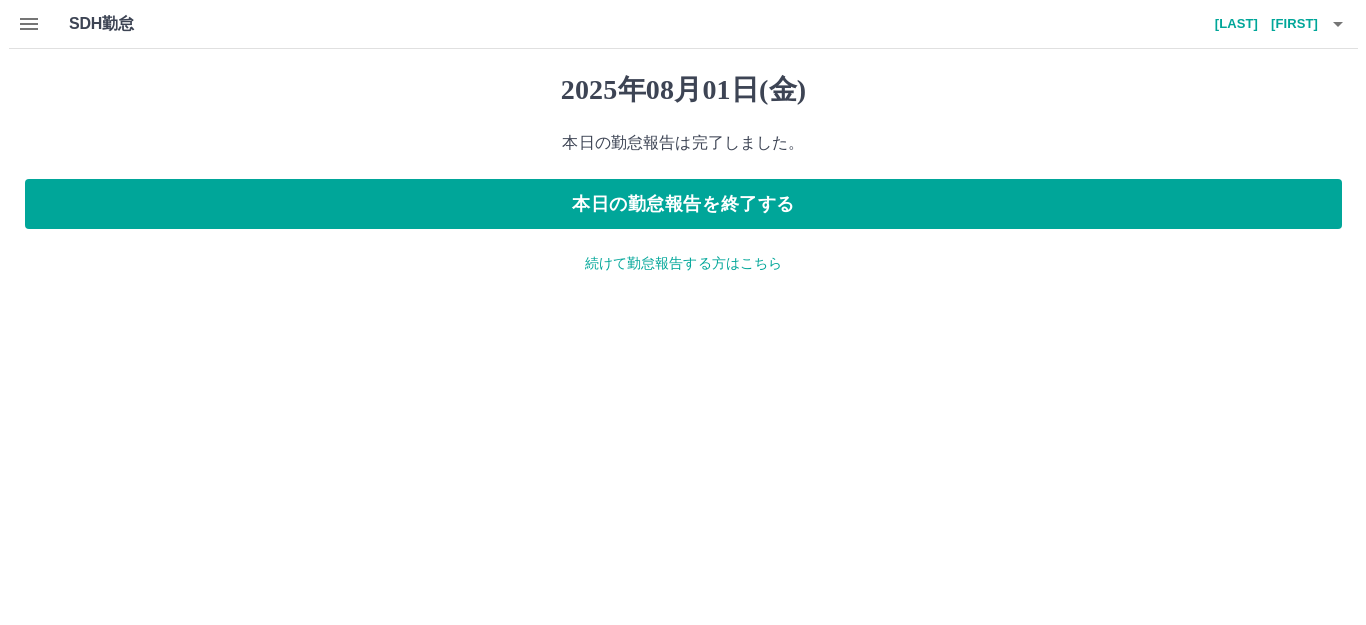 scroll, scrollTop: 0, scrollLeft: 0, axis: both 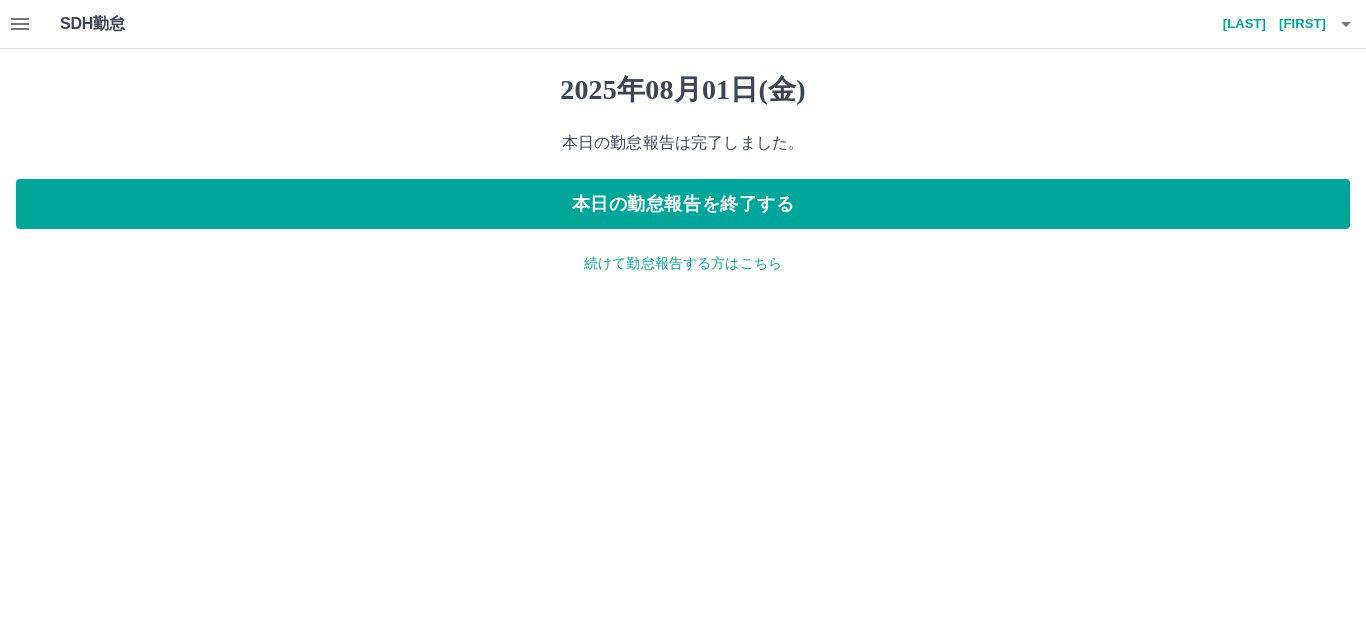 click on "続けて勤怠報告する方はこちら" at bounding box center (683, 263) 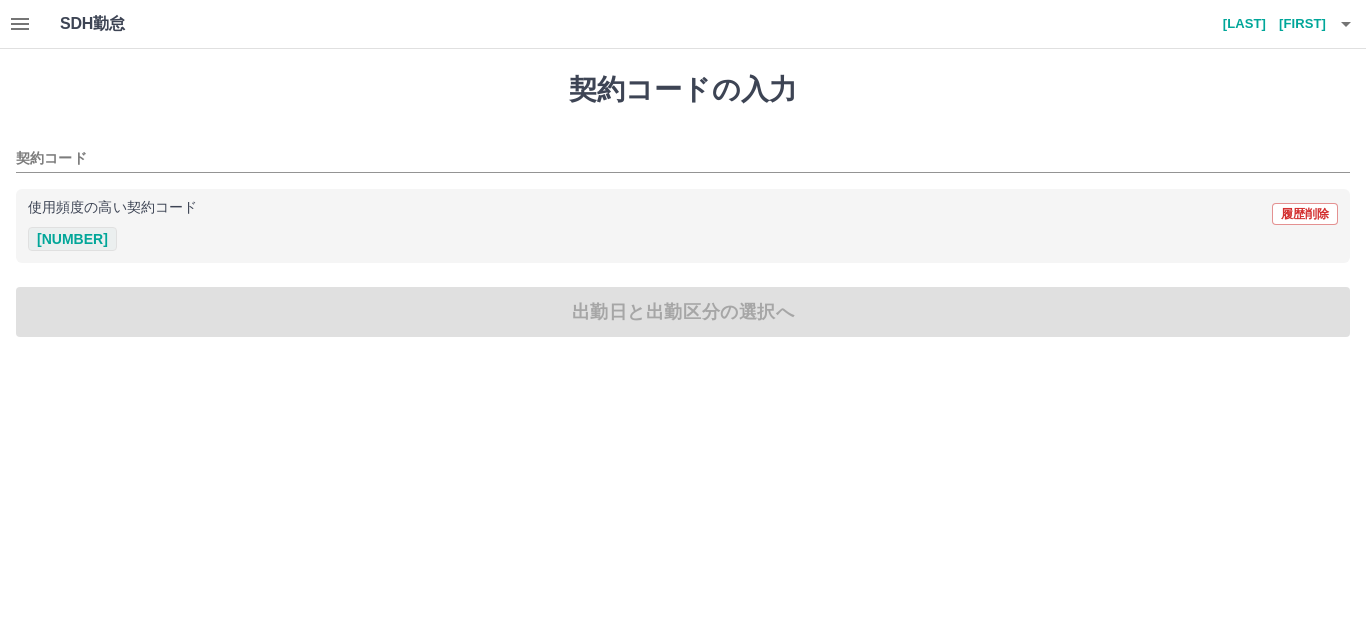 click on "[NUMBER]" at bounding box center [72, 239] 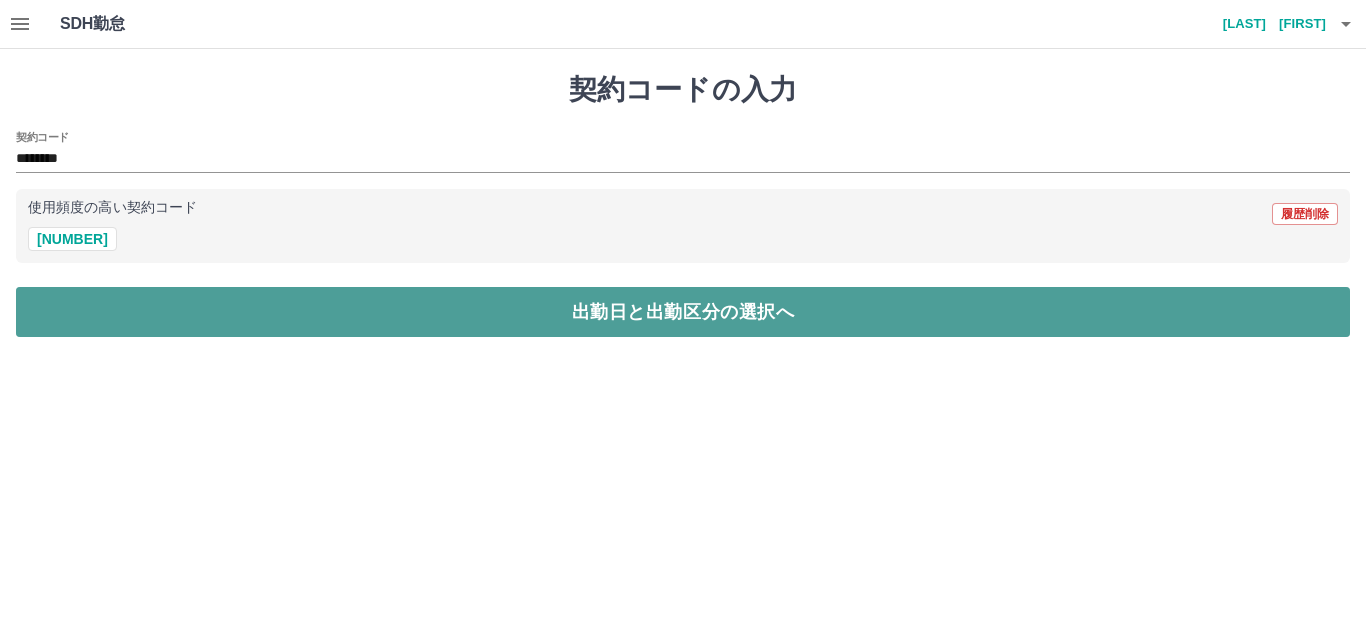 click on "出勤日と出勤区分の選択へ" at bounding box center [683, 312] 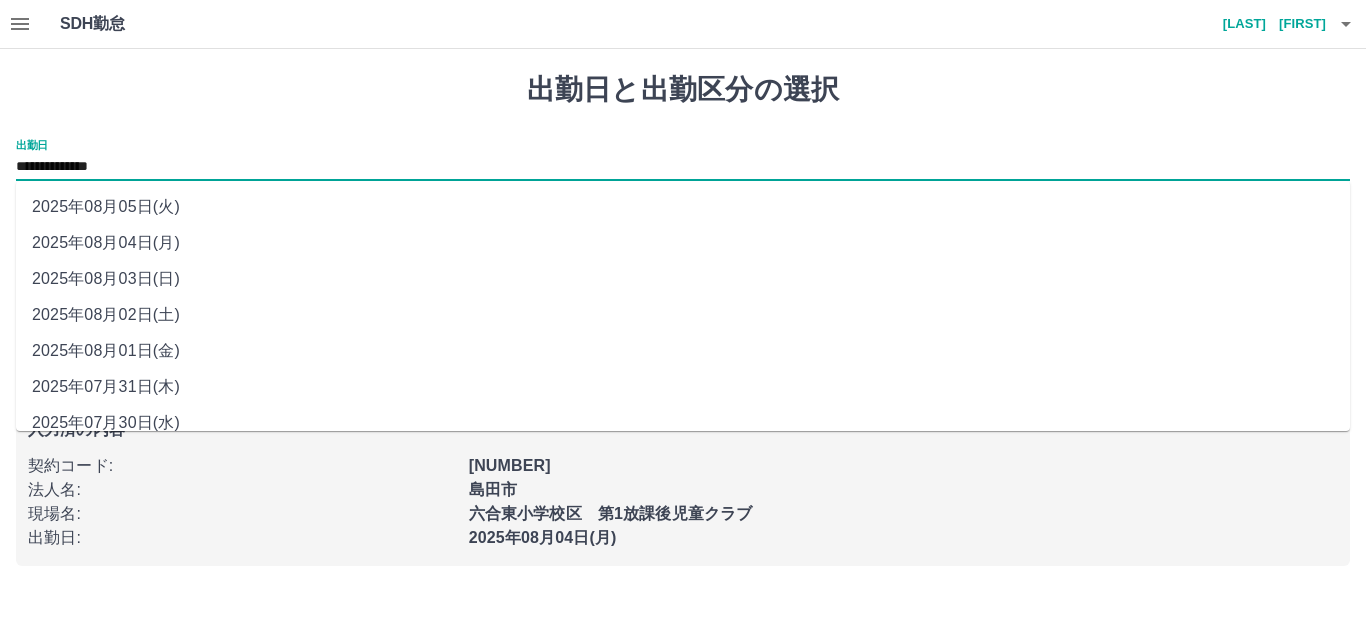 click on "**********" at bounding box center (683, 167) 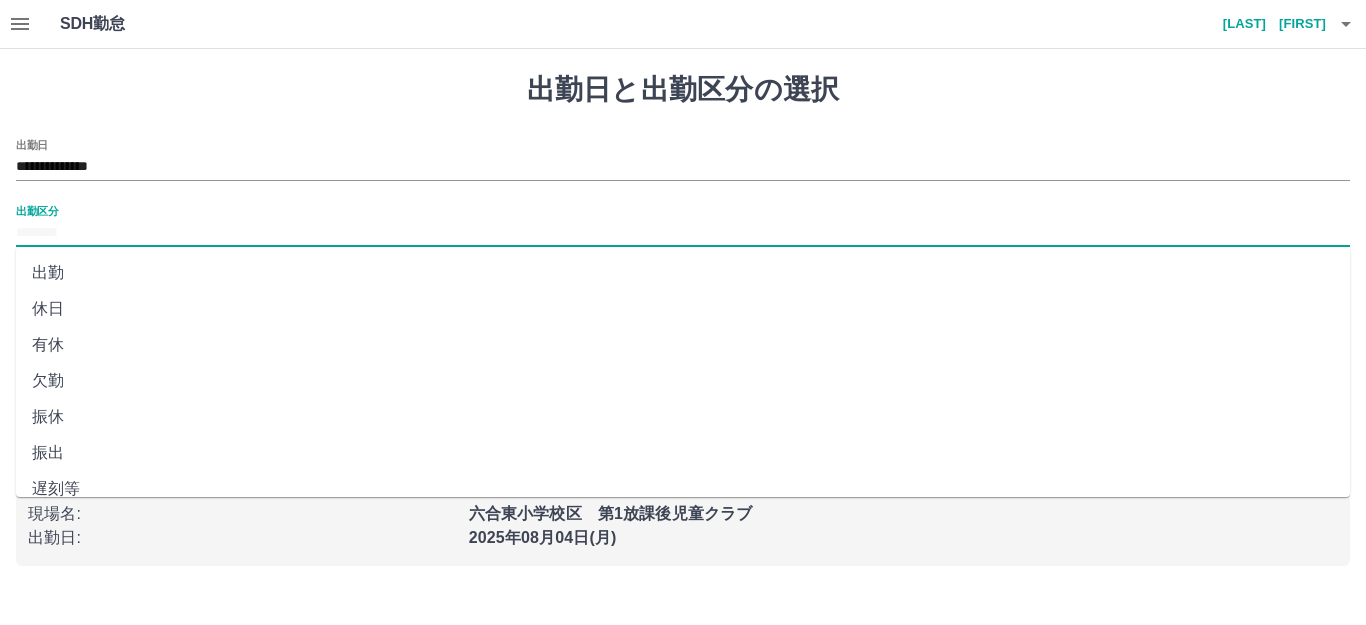 click on "出勤区分" at bounding box center [683, 233] 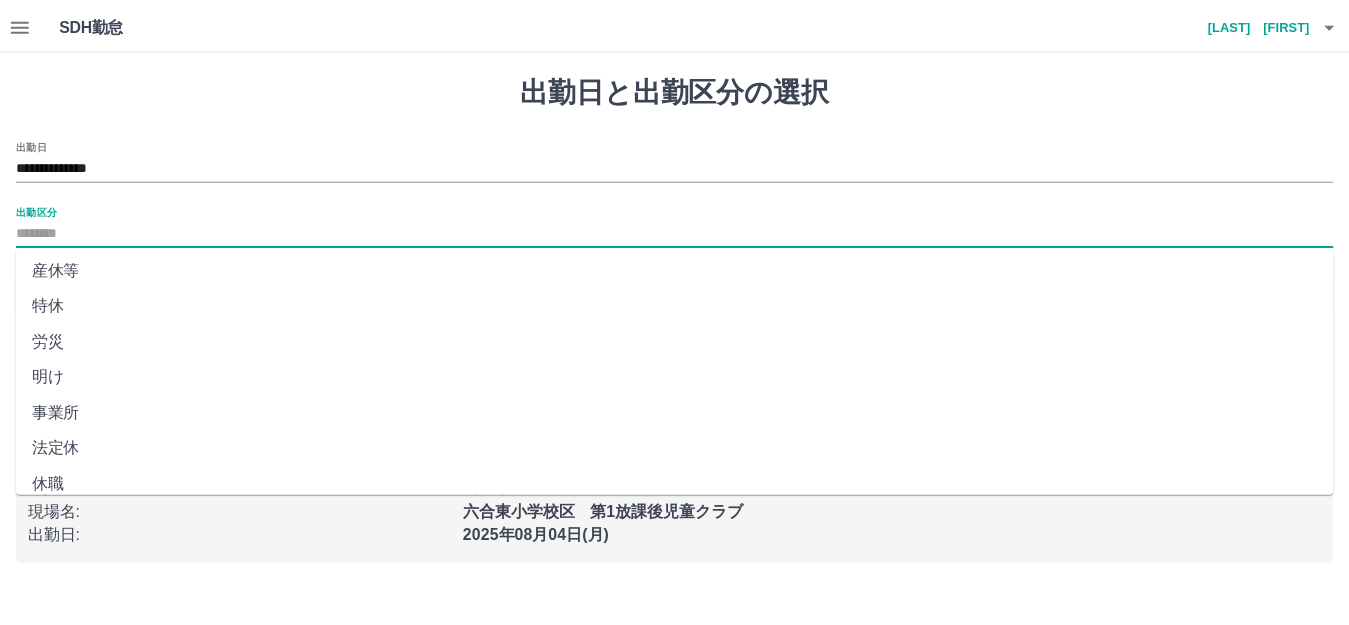 scroll, scrollTop: 400, scrollLeft: 0, axis: vertical 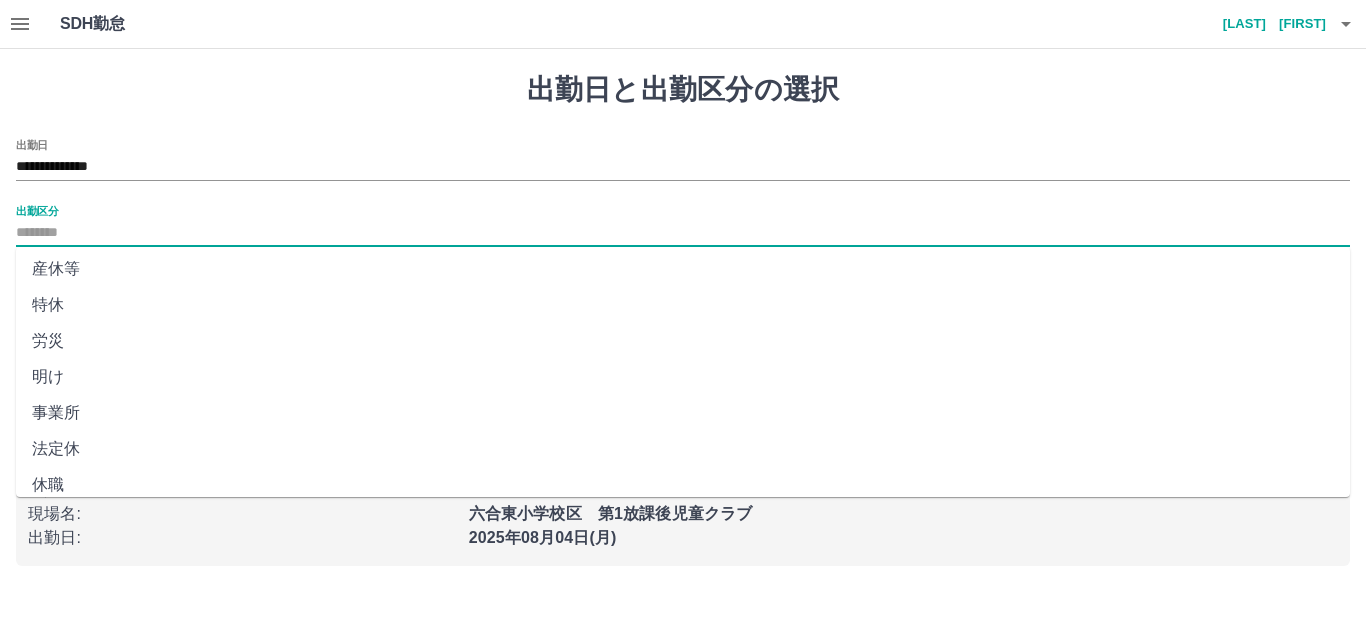 click on "法定休" at bounding box center (683, 449) 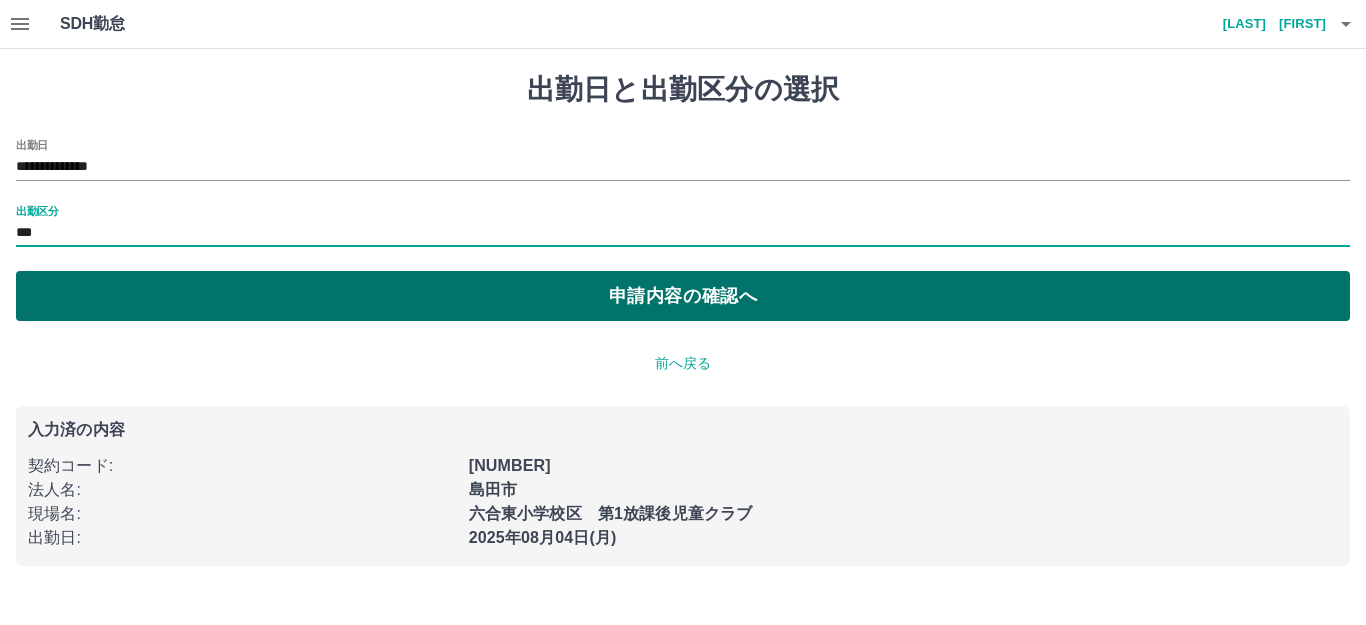 click on "申請内容の確認へ" at bounding box center [683, 296] 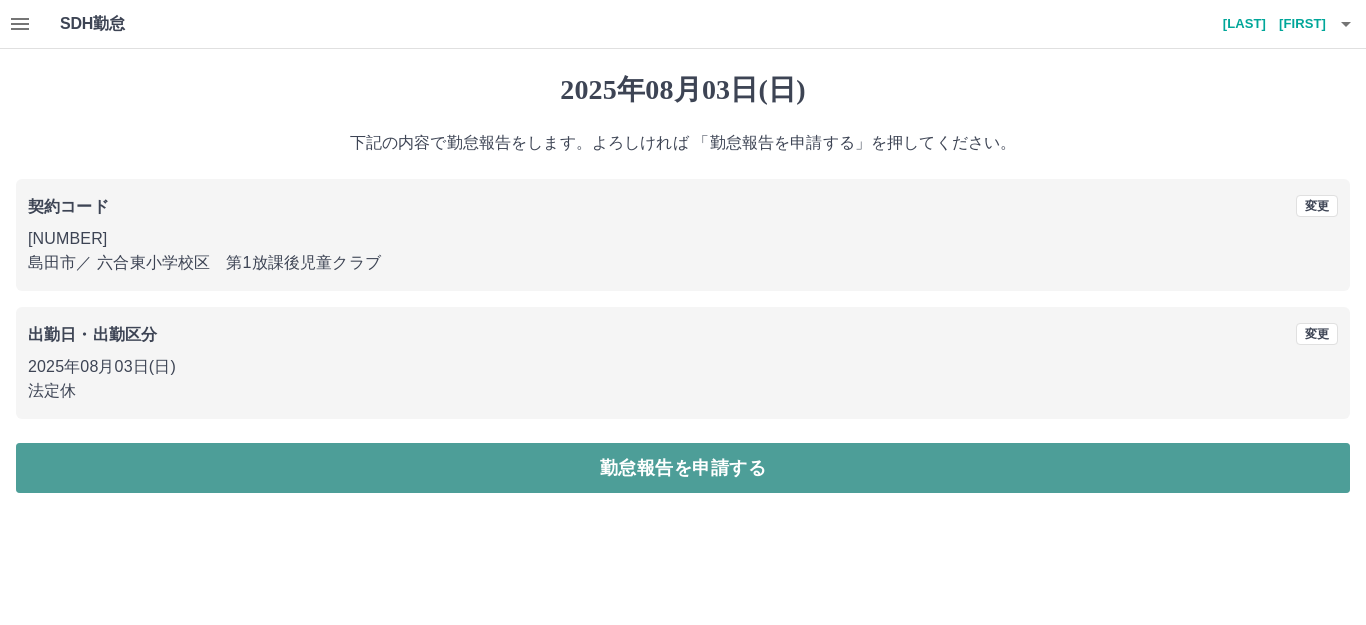 click on "勤怠報告を申請する" at bounding box center (683, 468) 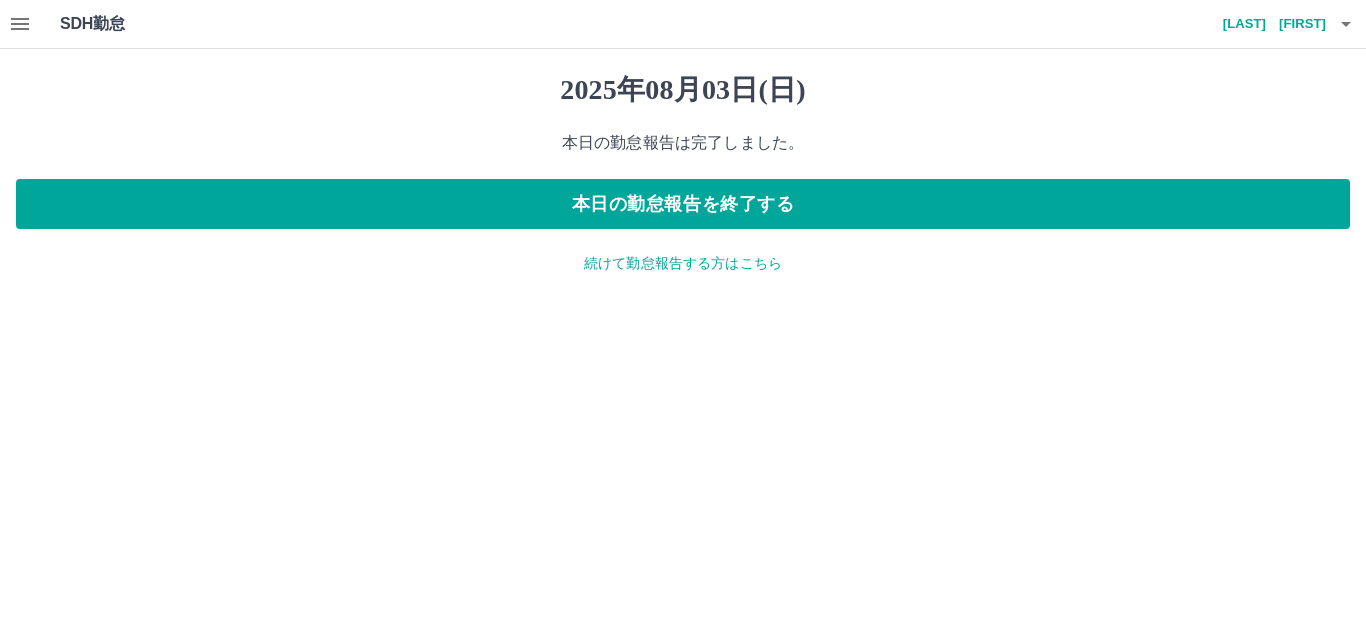 click 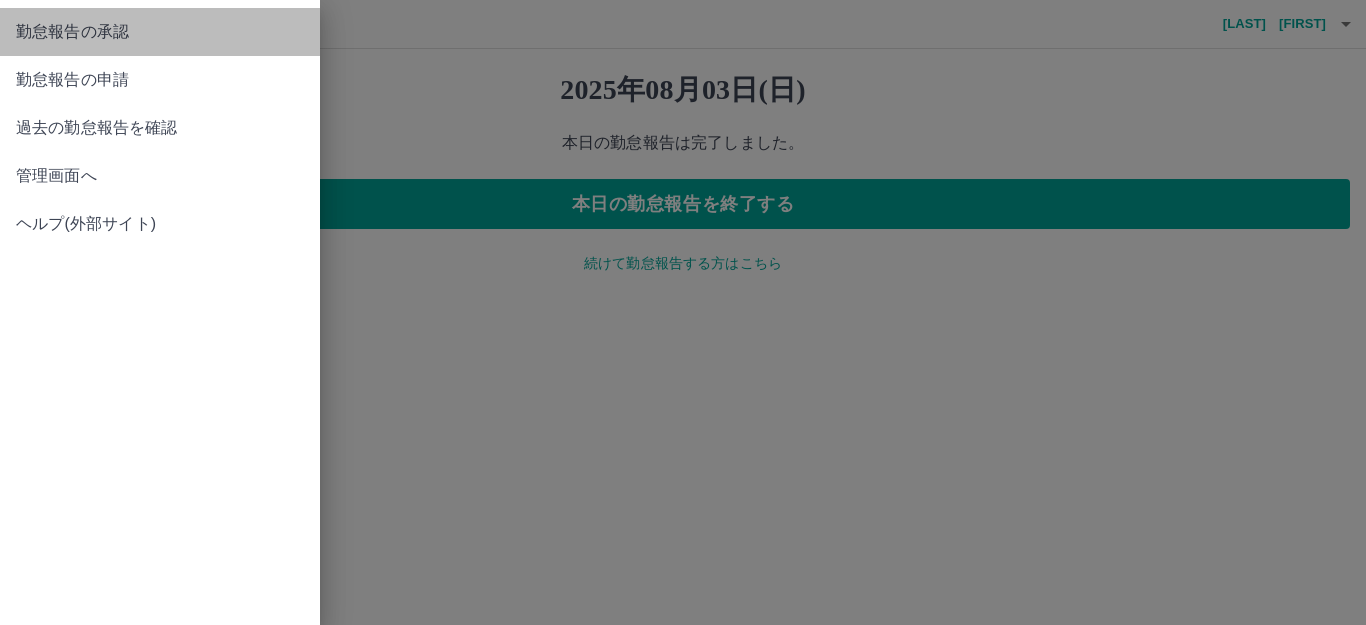 click on "勤怠報告の承認" at bounding box center (160, 32) 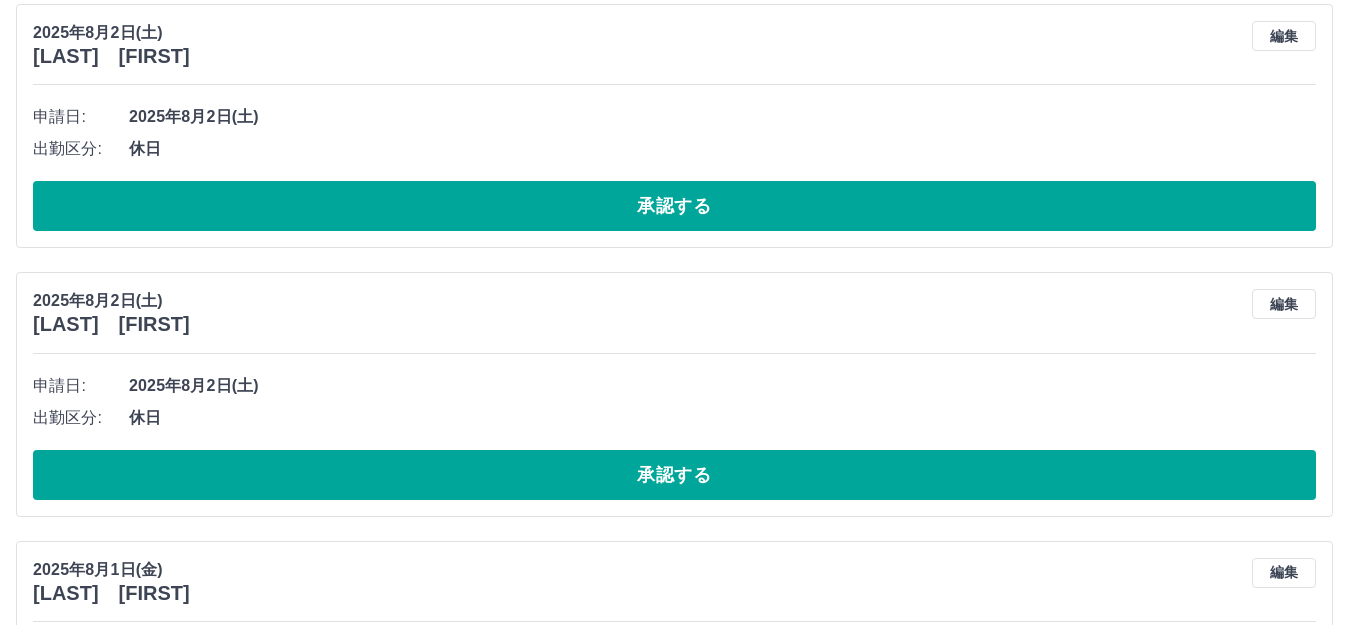 scroll, scrollTop: 700, scrollLeft: 0, axis: vertical 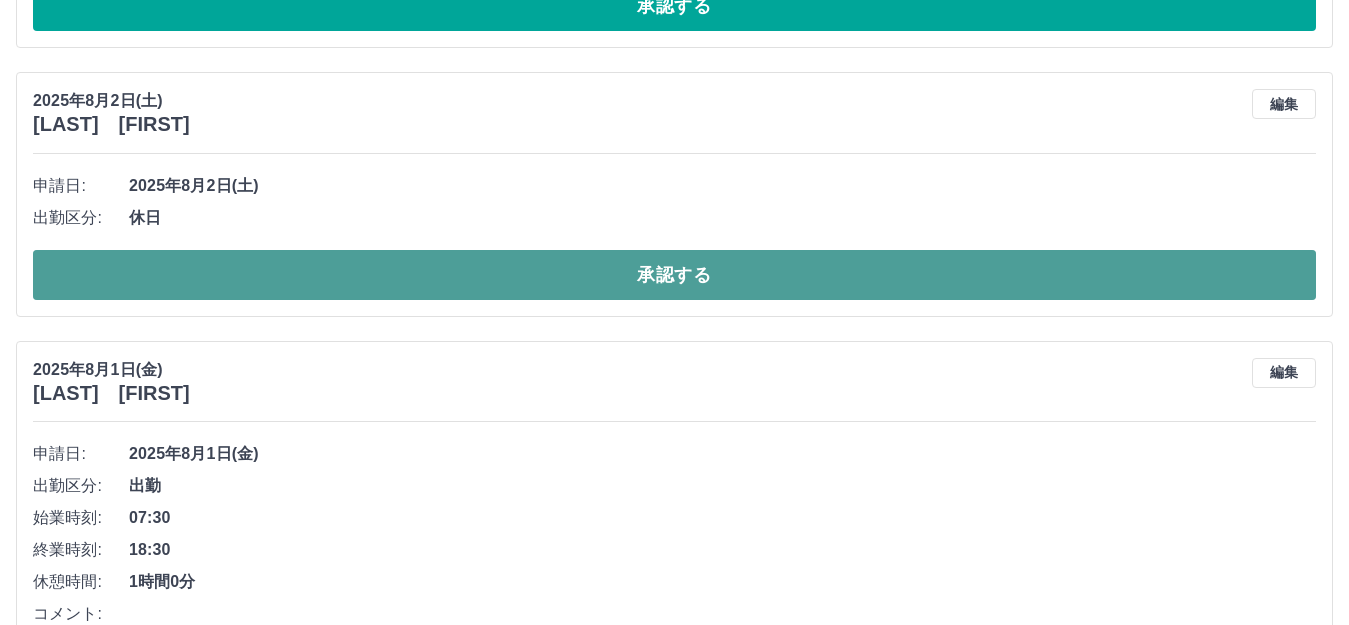 click on "承認する" at bounding box center [674, 275] 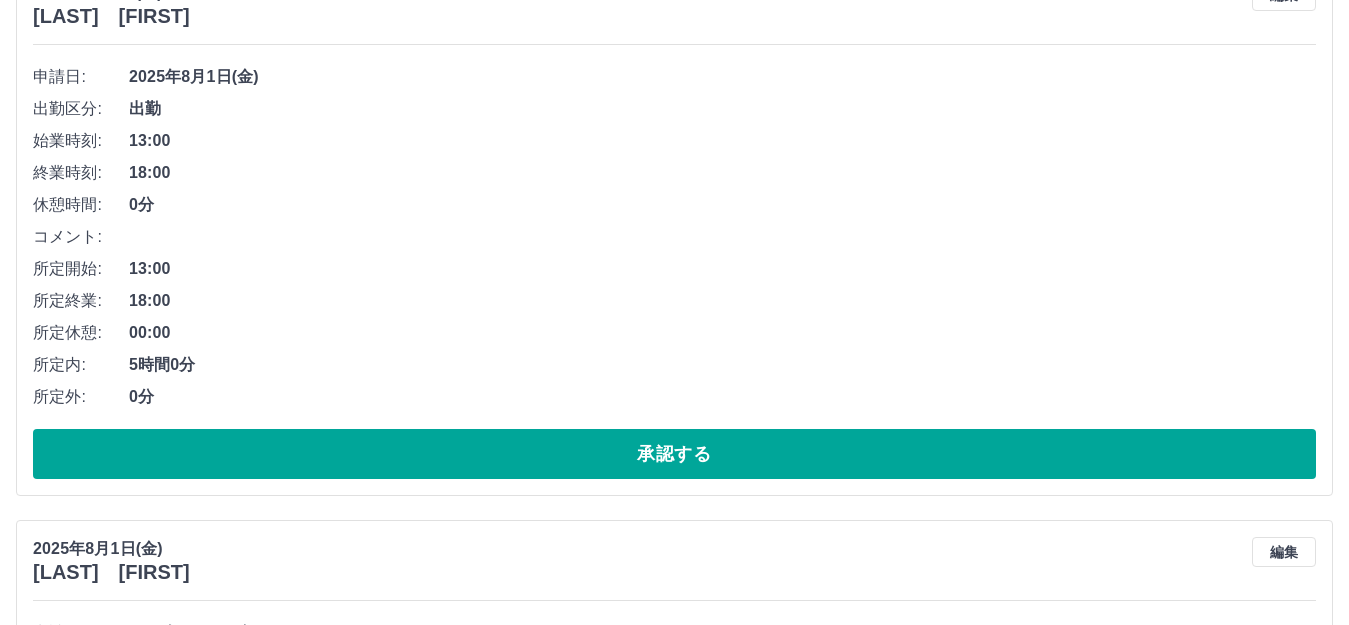 scroll, scrollTop: 1400, scrollLeft: 0, axis: vertical 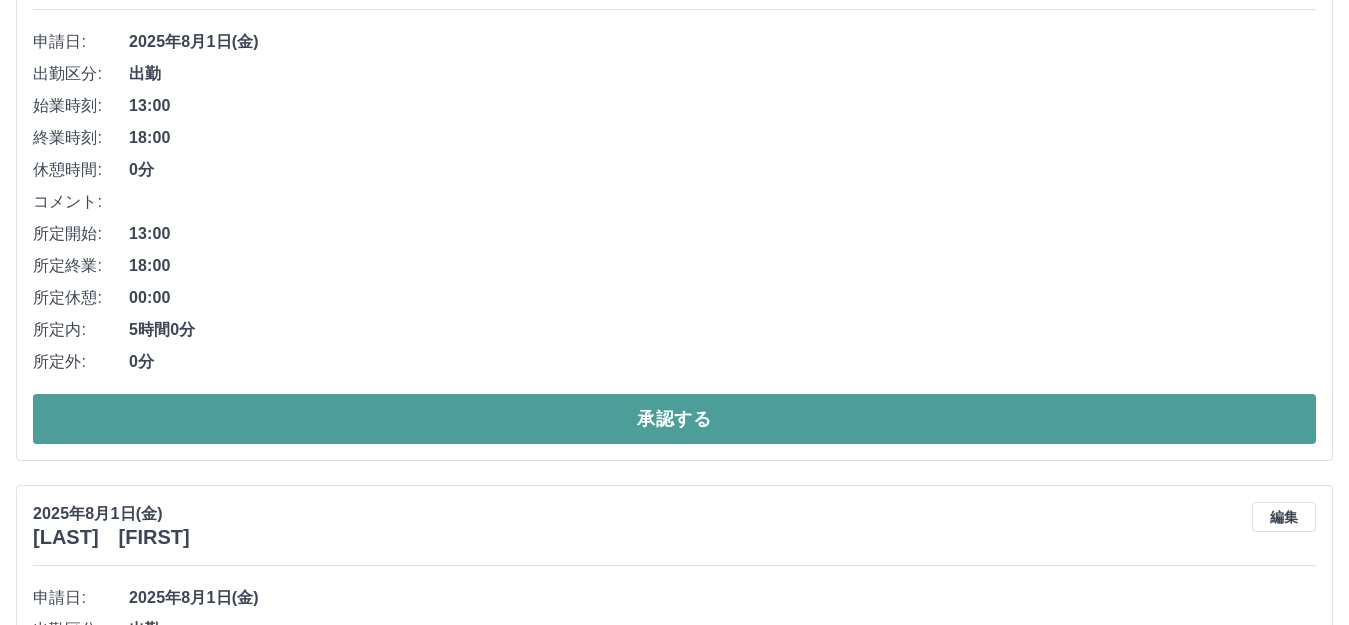 click on "承認する" at bounding box center (674, 419) 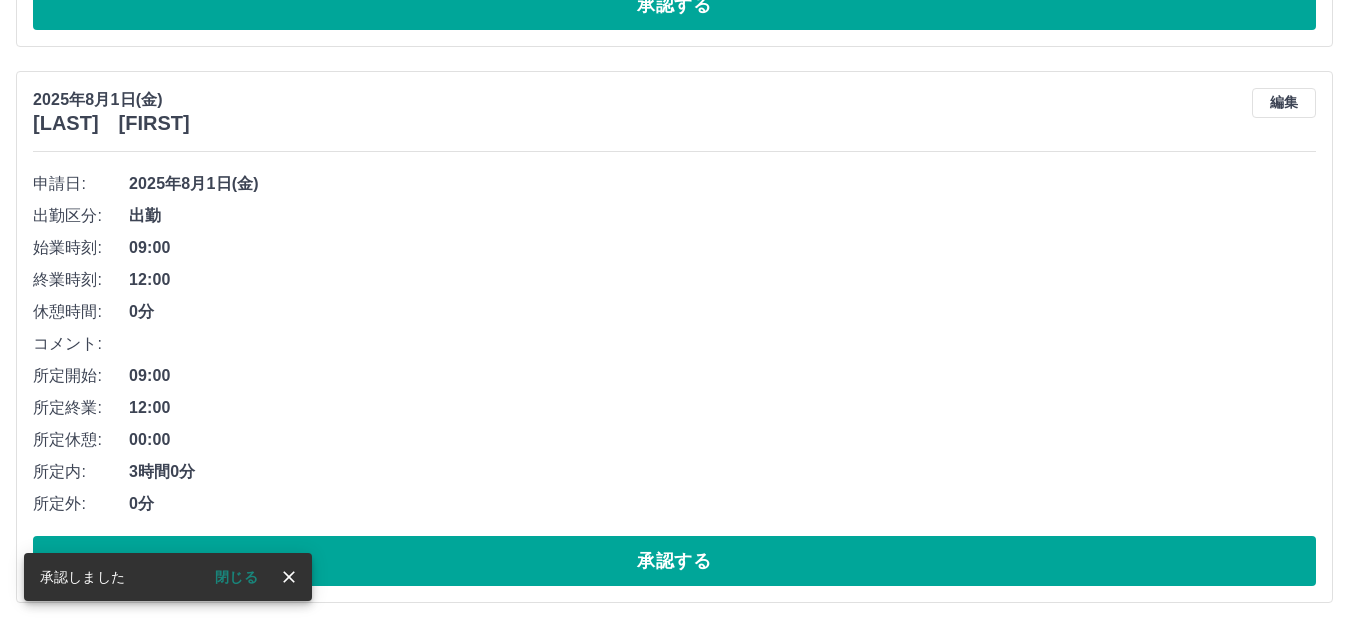 scroll, scrollTop: 1262, scrollLeft: 0, axis: vertical 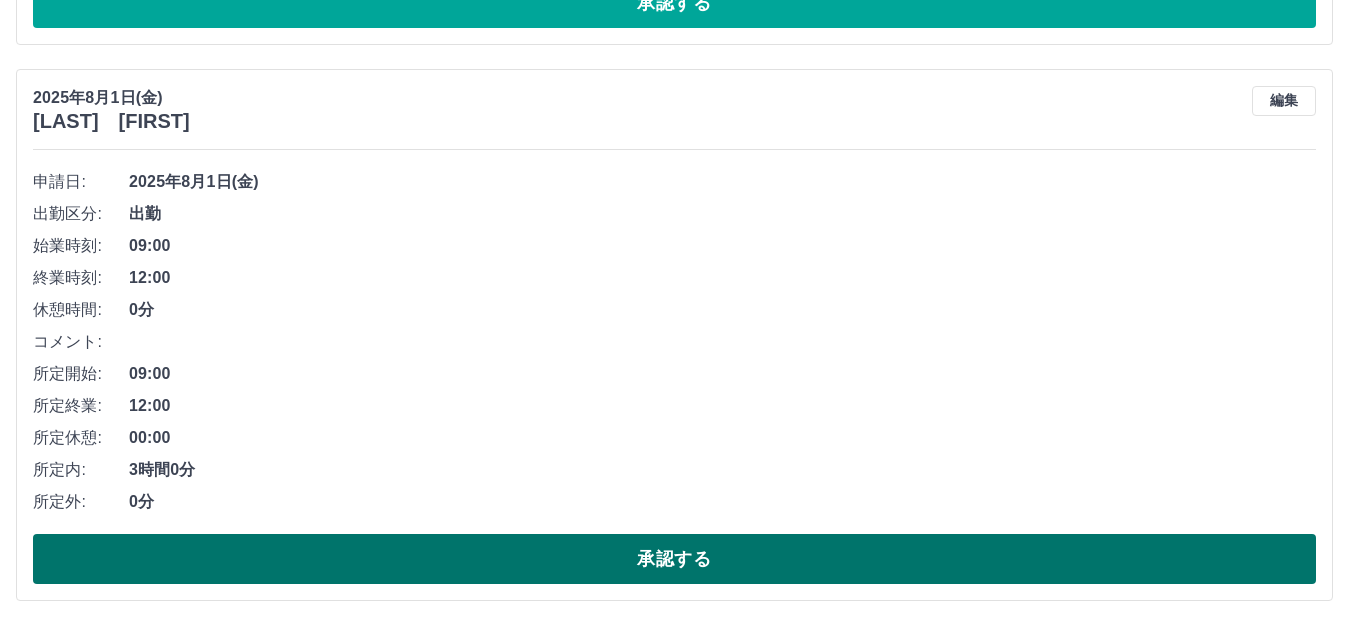 click on "承認する" at bounding box center (674, 559) 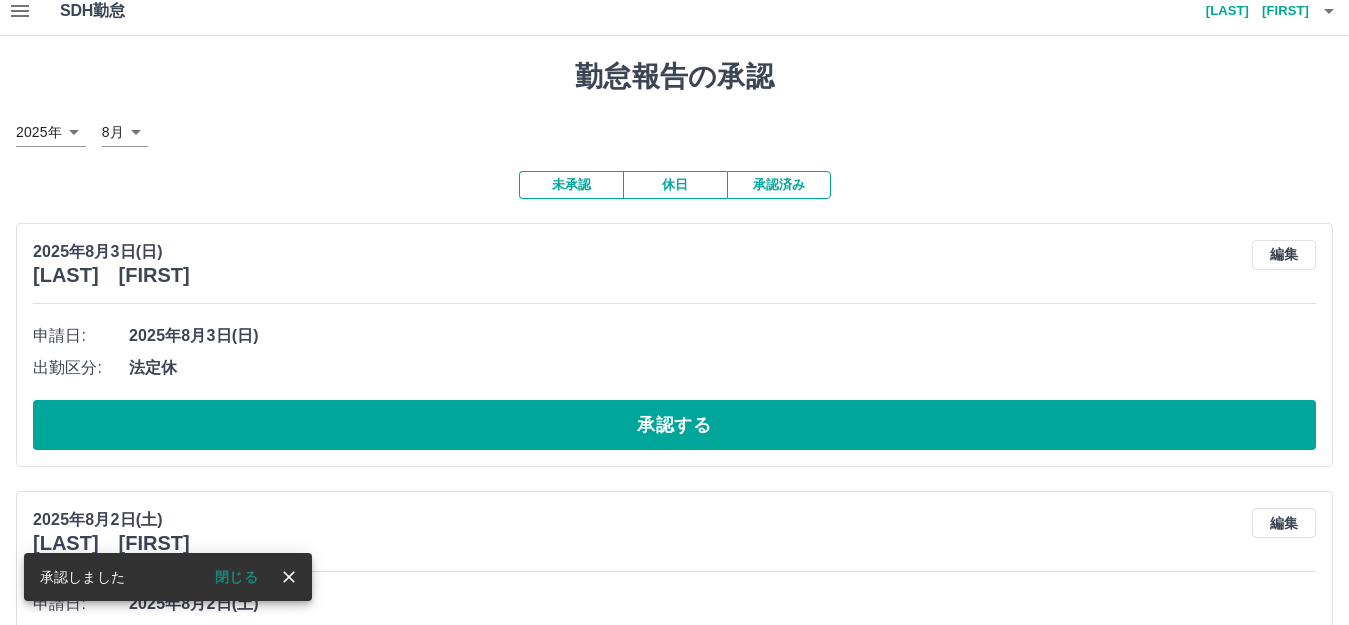 scroll, scrollTop: 0, scrollLeft: 0, axis: both 